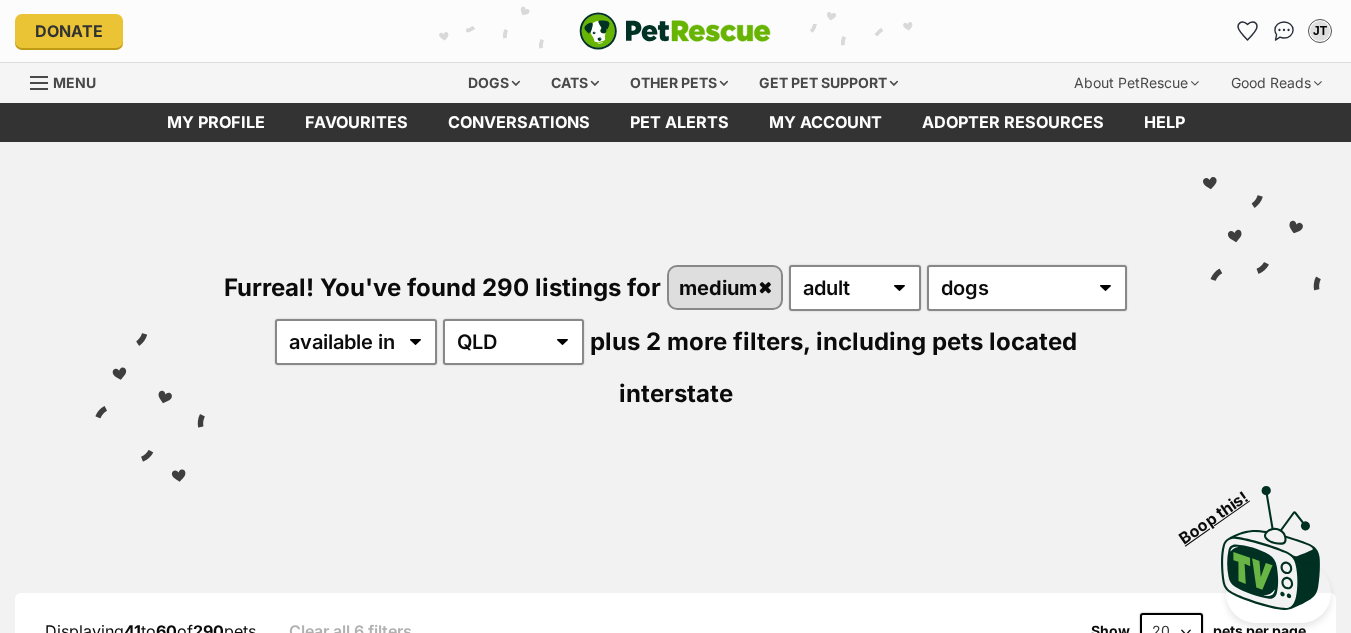 scroll, scrollTop: 0, scrollLeft: 0, axis: both 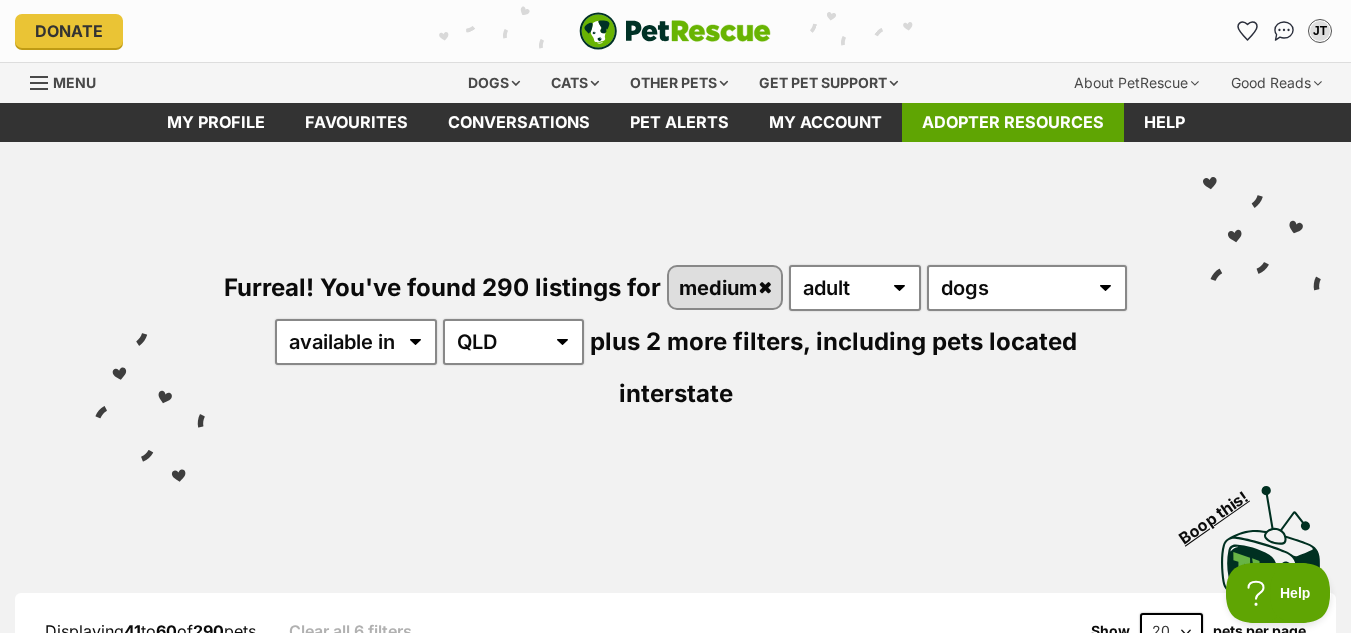 click on "Adopter resources" at bounding box center [1013, 122] 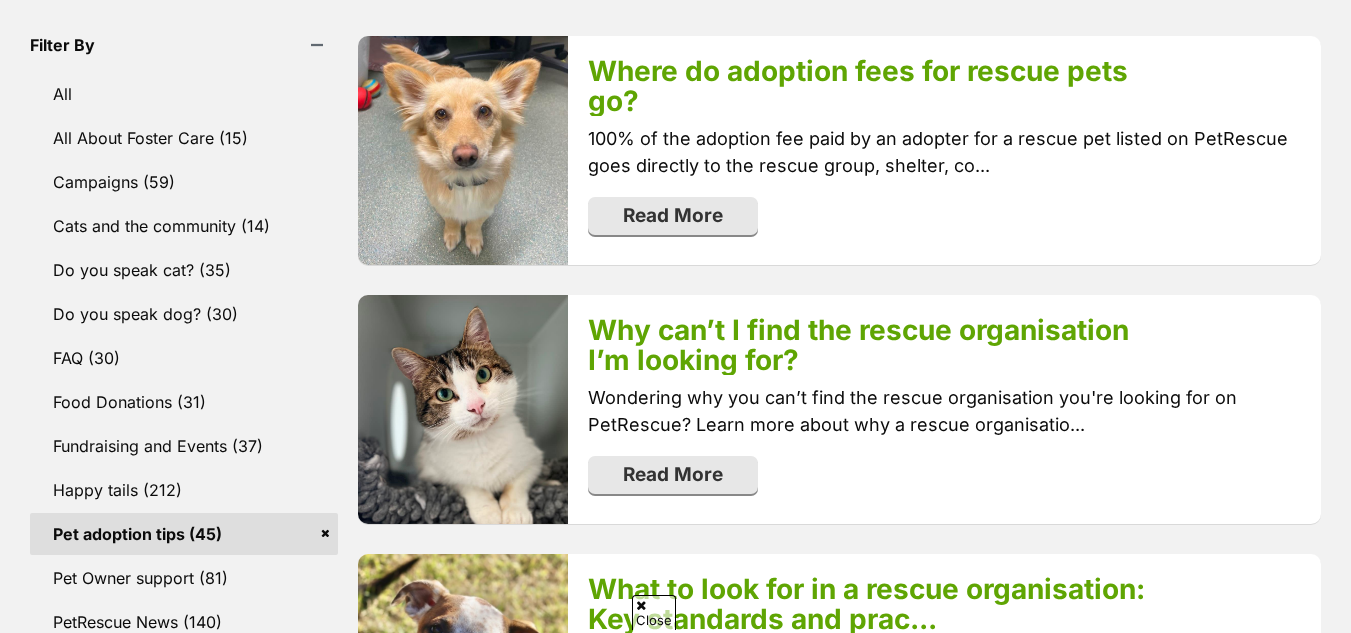 scroll, scrollTop: 553, scrollLeft: 0, axis: vertical 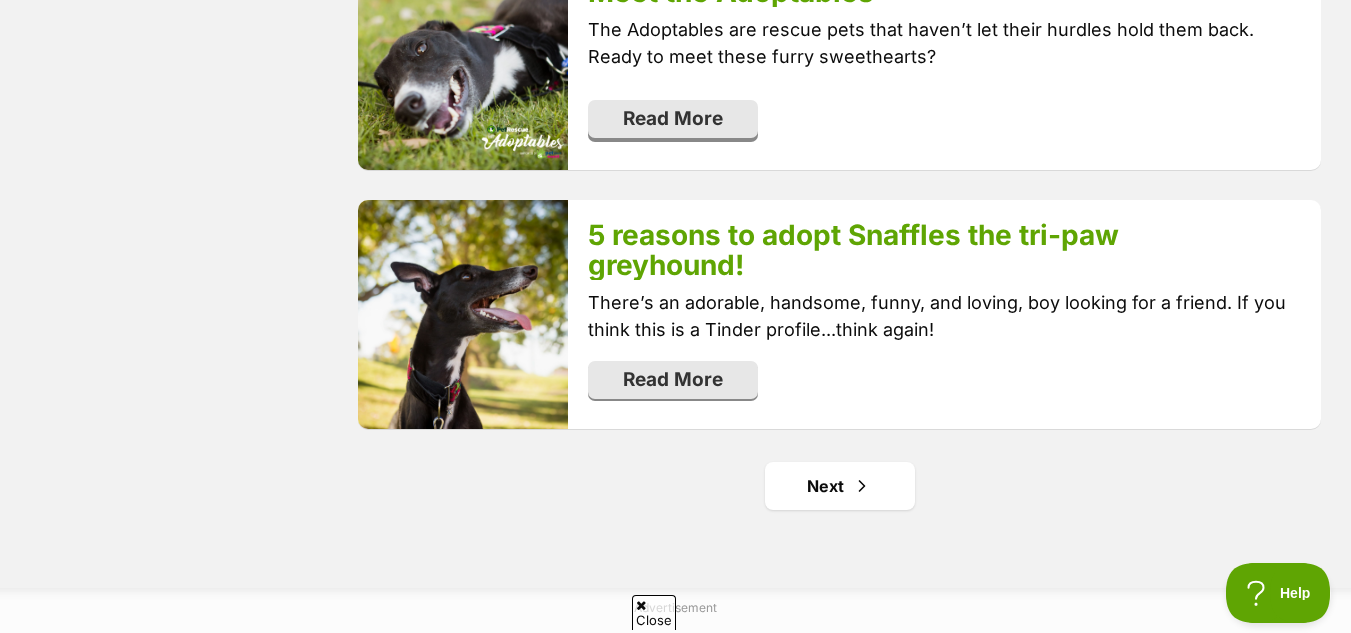 click on "Read More" at bounding box center [673, 119] 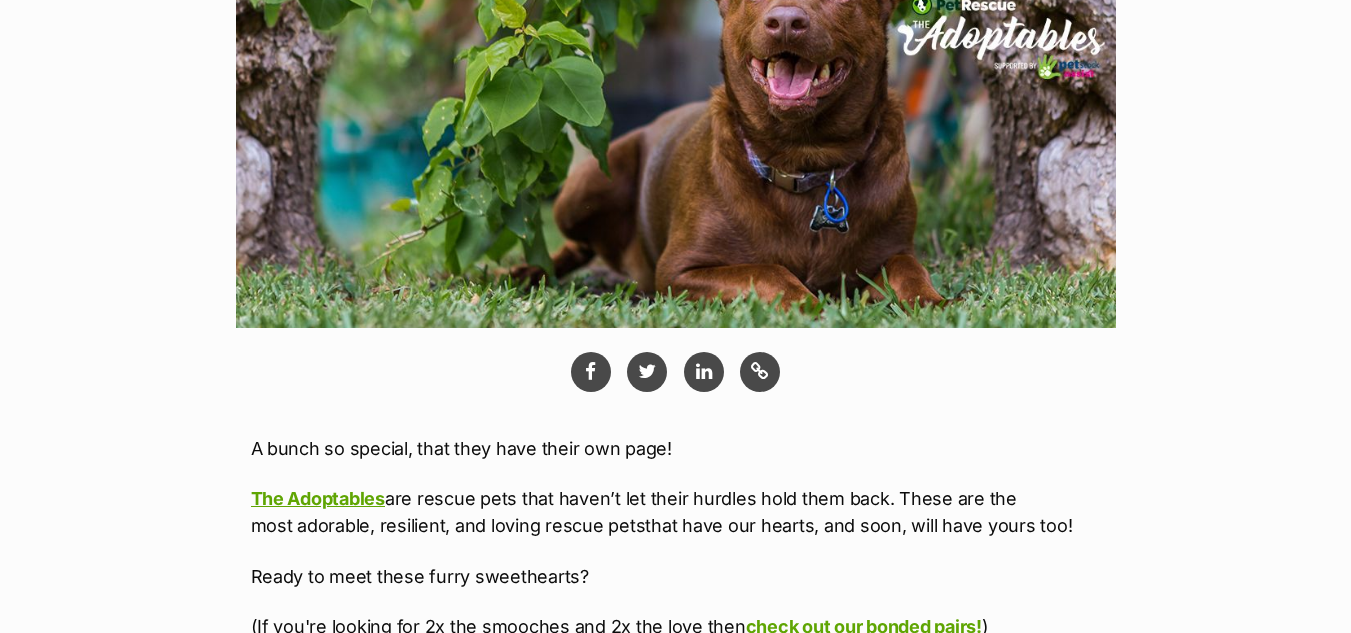 scroll, scrollTop: 553, scrollLeft: 0, axis: vertical 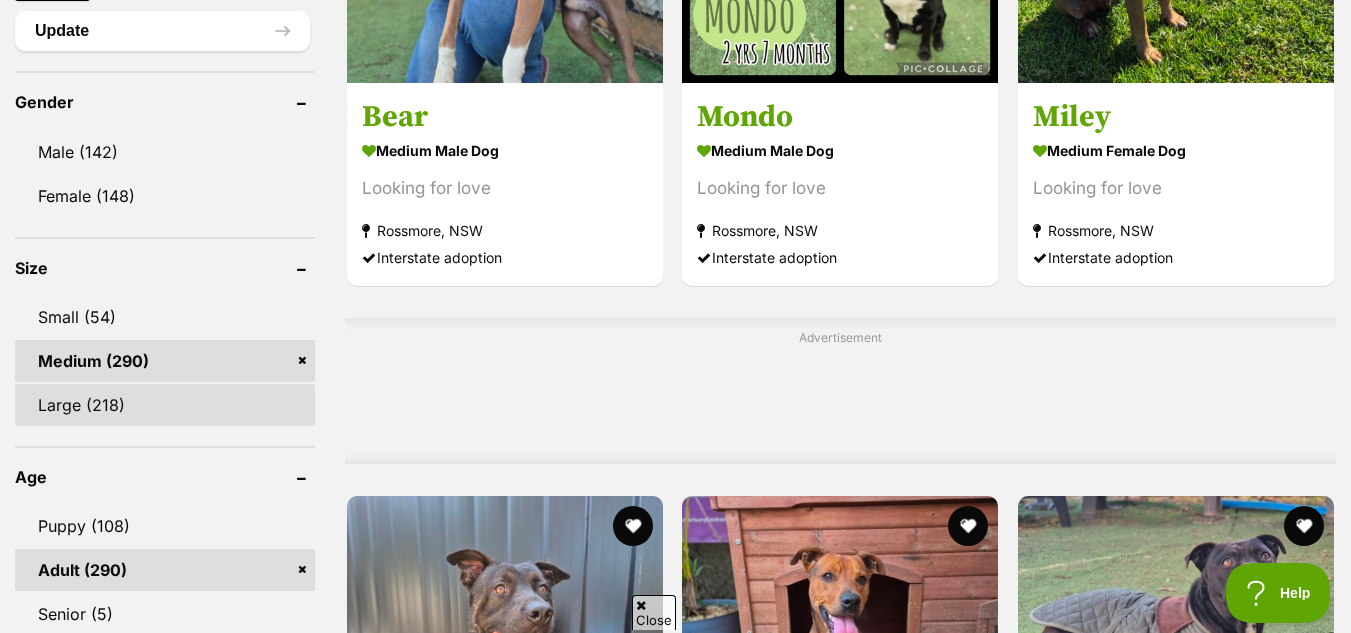 click on "Large (218)" at bounding box center [165, 405] 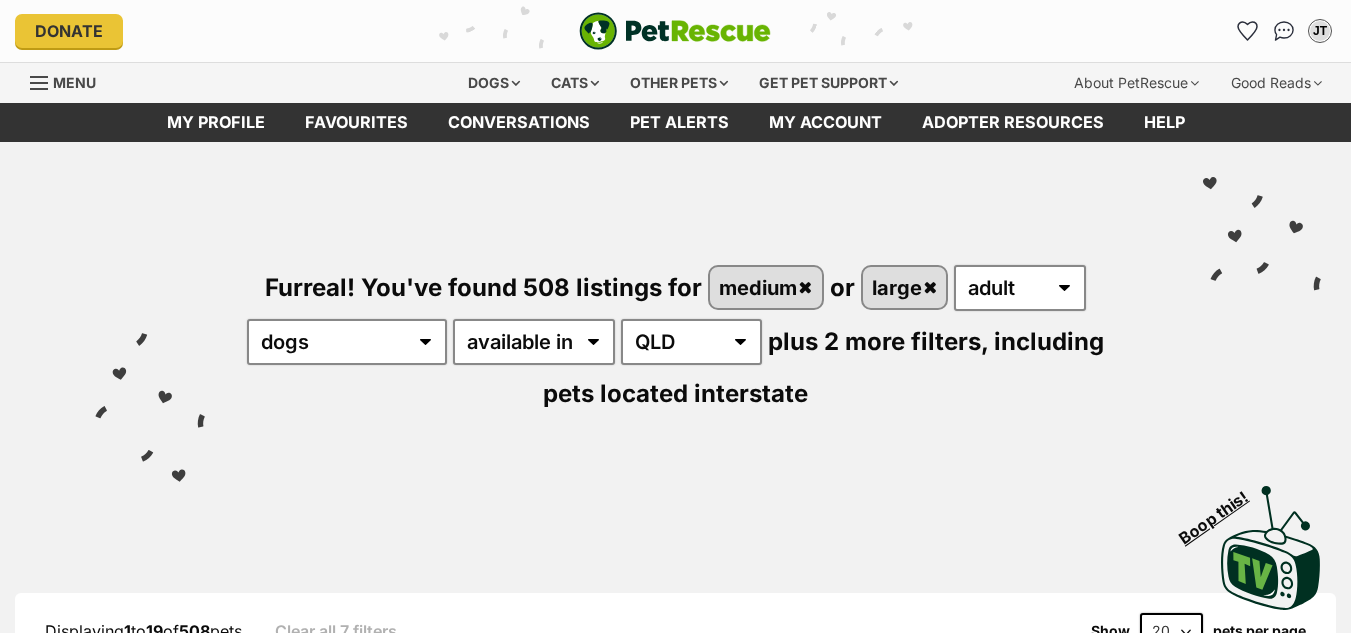 scroll, scrollTop: 0, scrollLeft: 0, axis: both 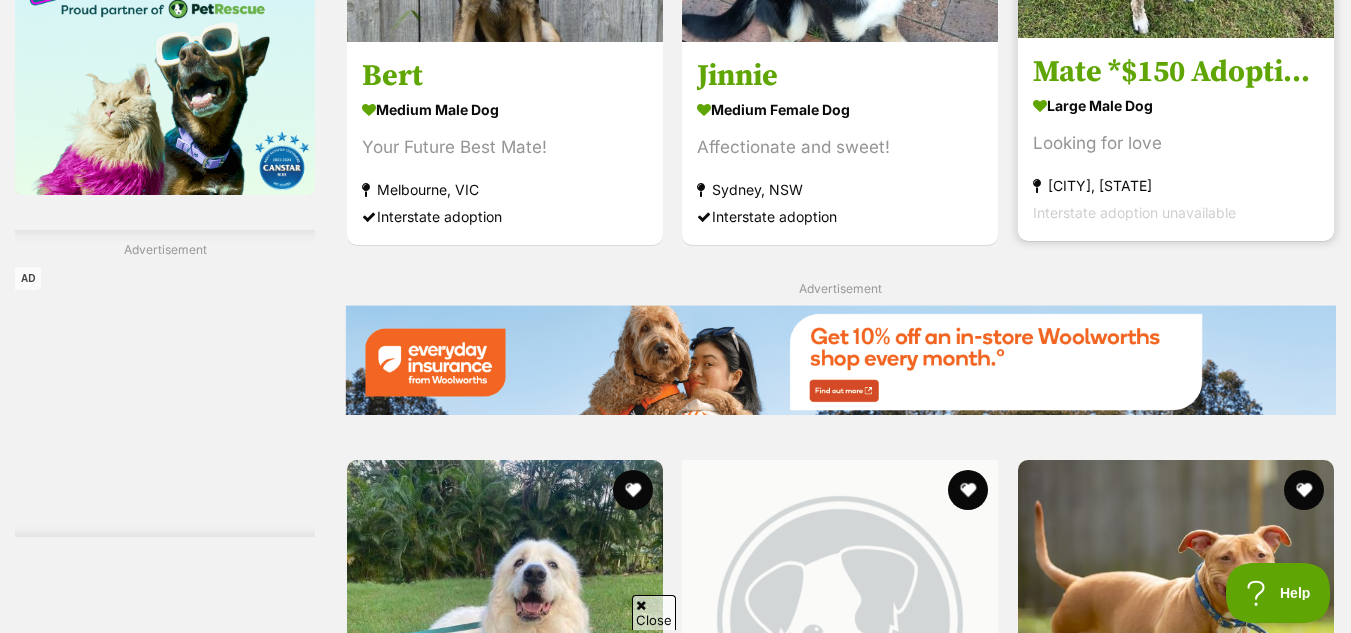 click on "Mate *$150 Adoption Fee*" at bounding box center (1176, 72) 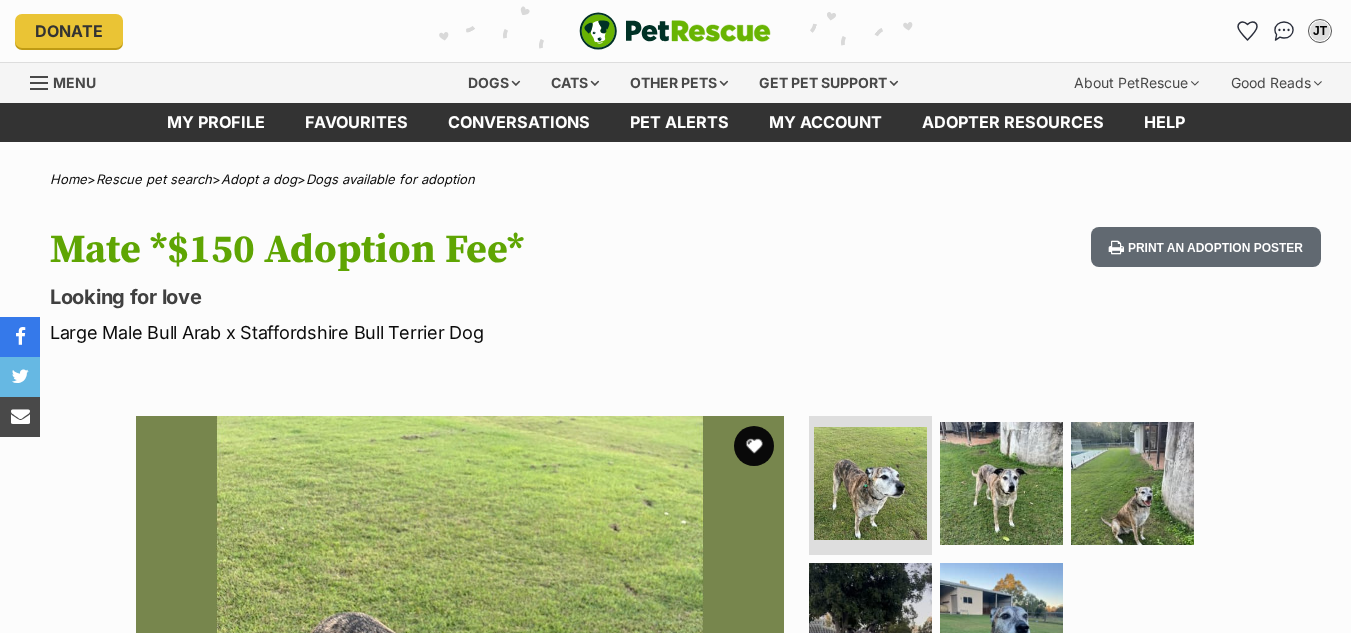 scroll, scrollTop: 0, scrollLeft: 0, axis: both 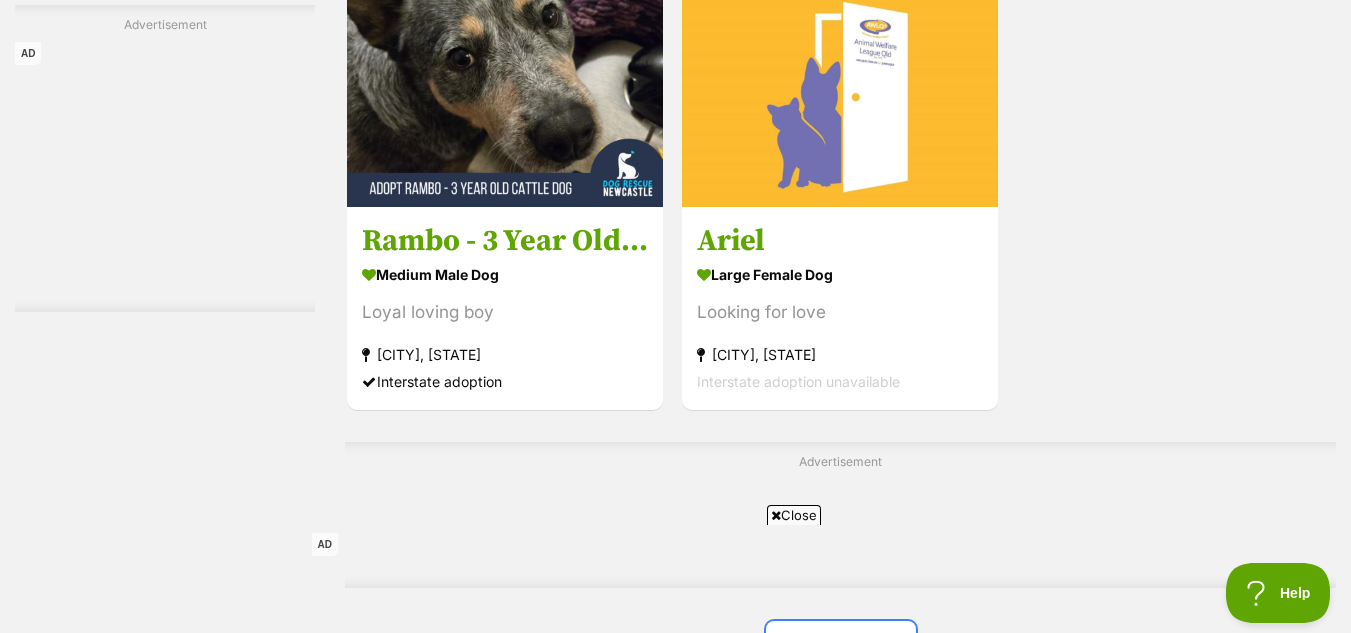 click on "Next" at bounding box center (841, 645) 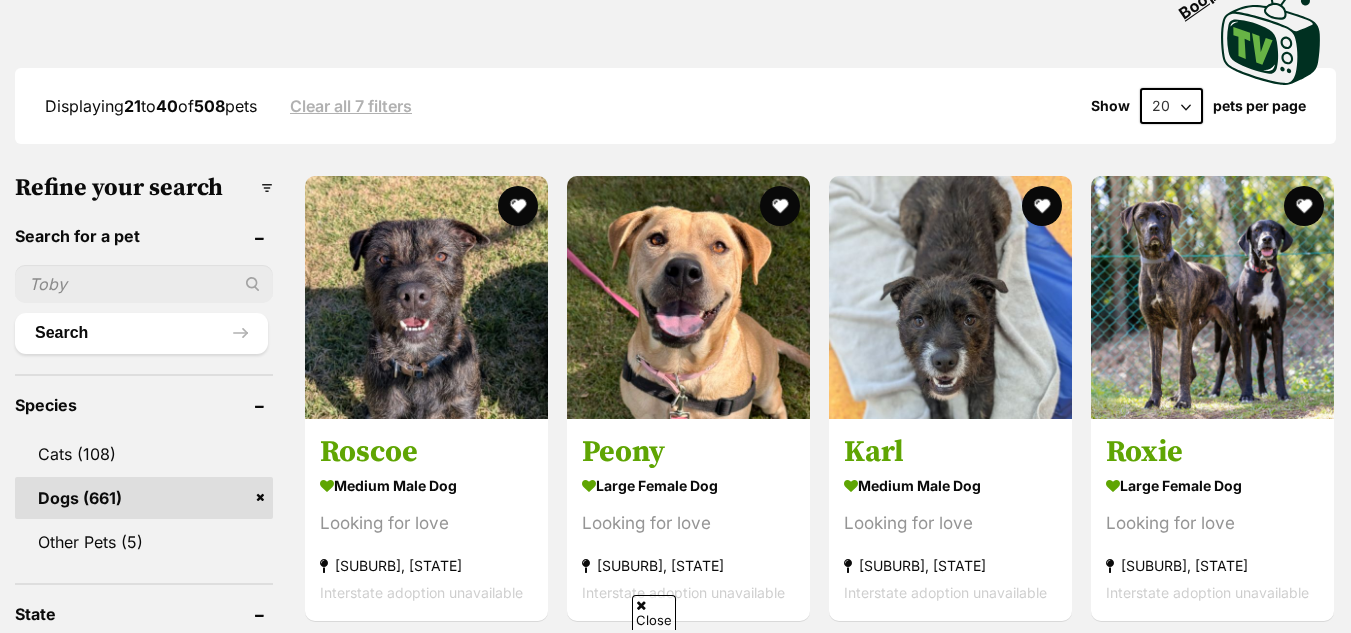 scroll, scrollTop: 553, scrollLeft: 0, axis: vertical 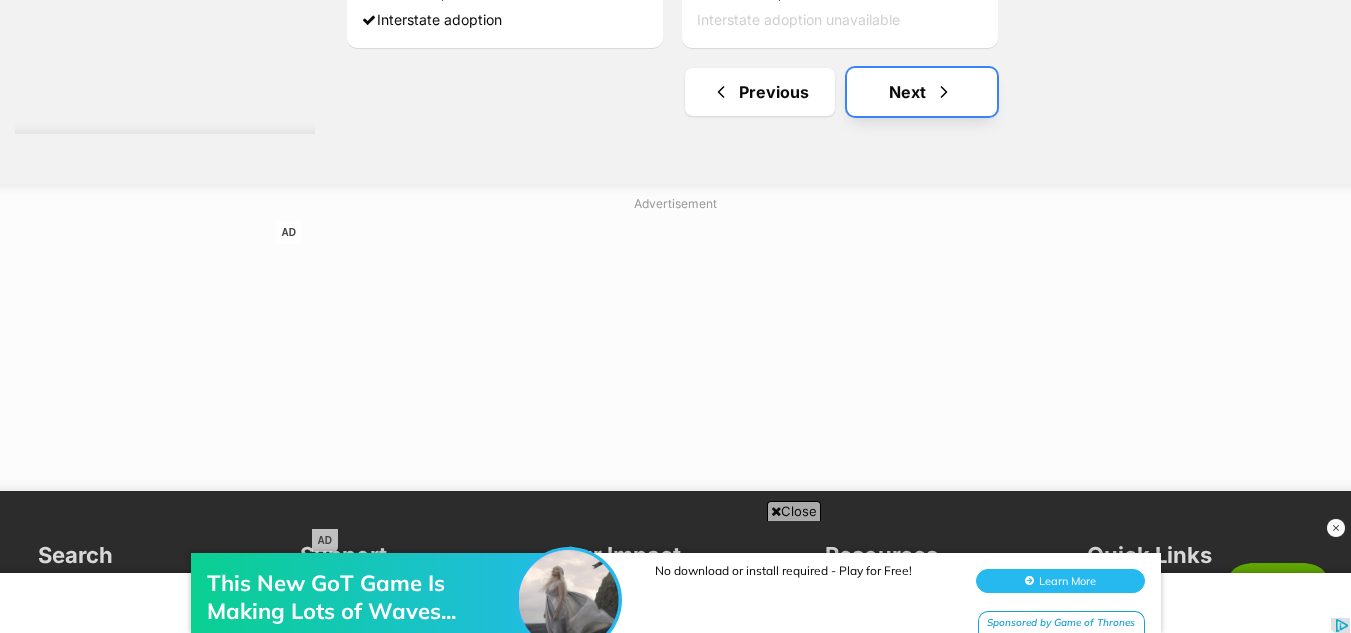 click on "Next" at bounding box center [922, 92] 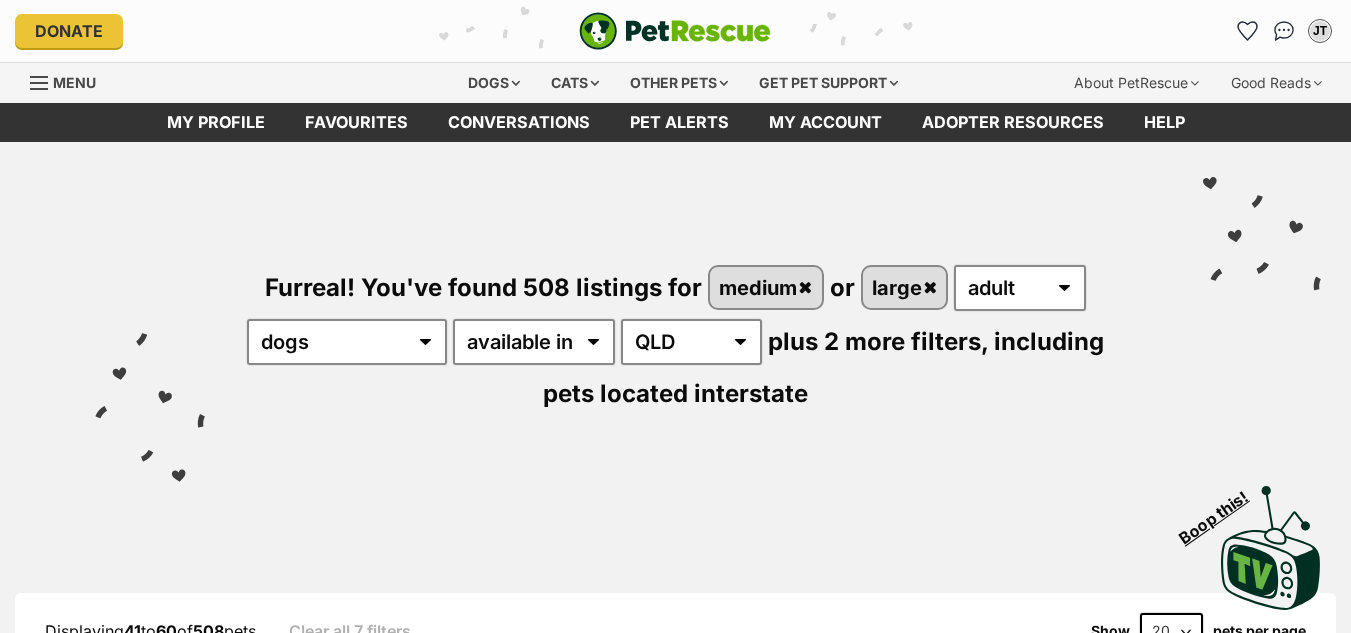 scroll, scrollTop: 0, scrollLeft: 0, axis: both 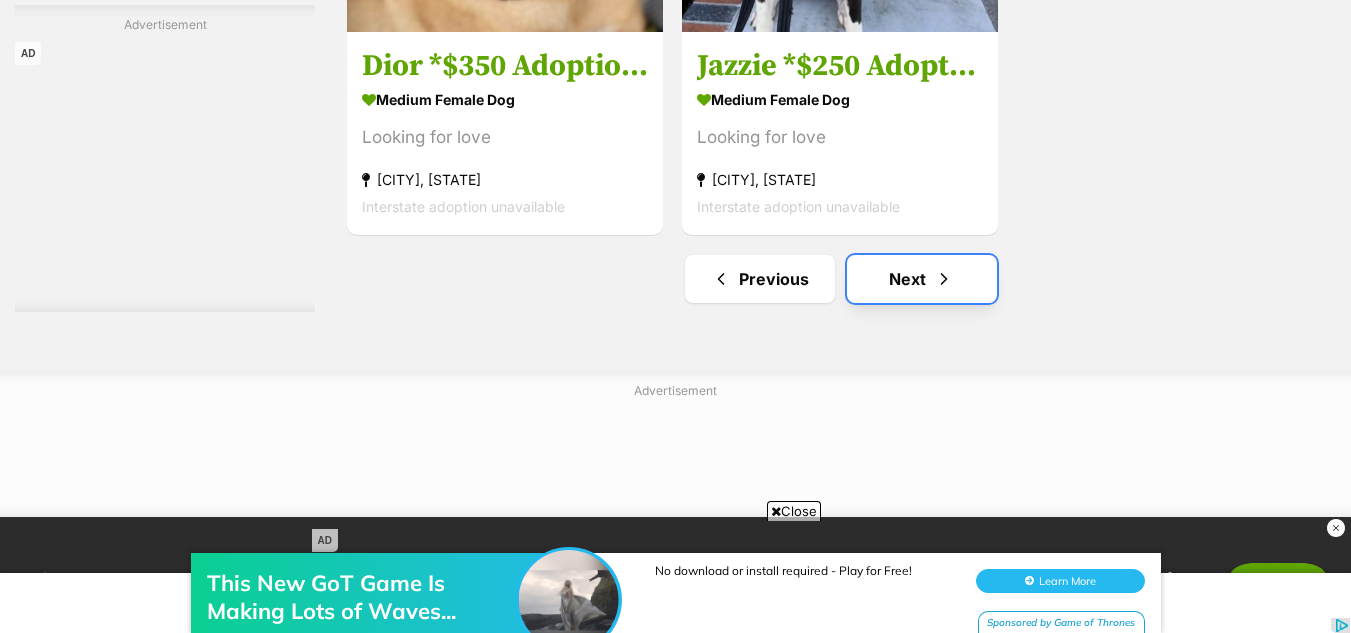 click on "Next" at bounding box center [922, 279] 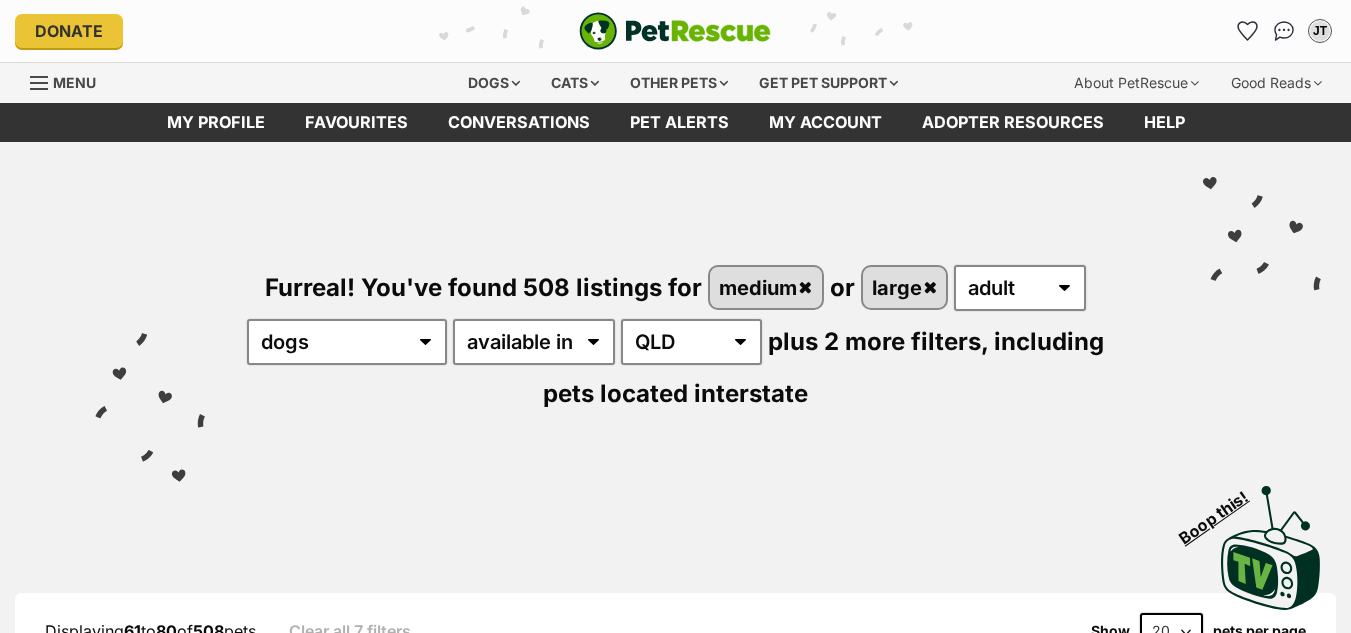 scroll, scrollTop: 0, scrollLeft: 0, axis: both 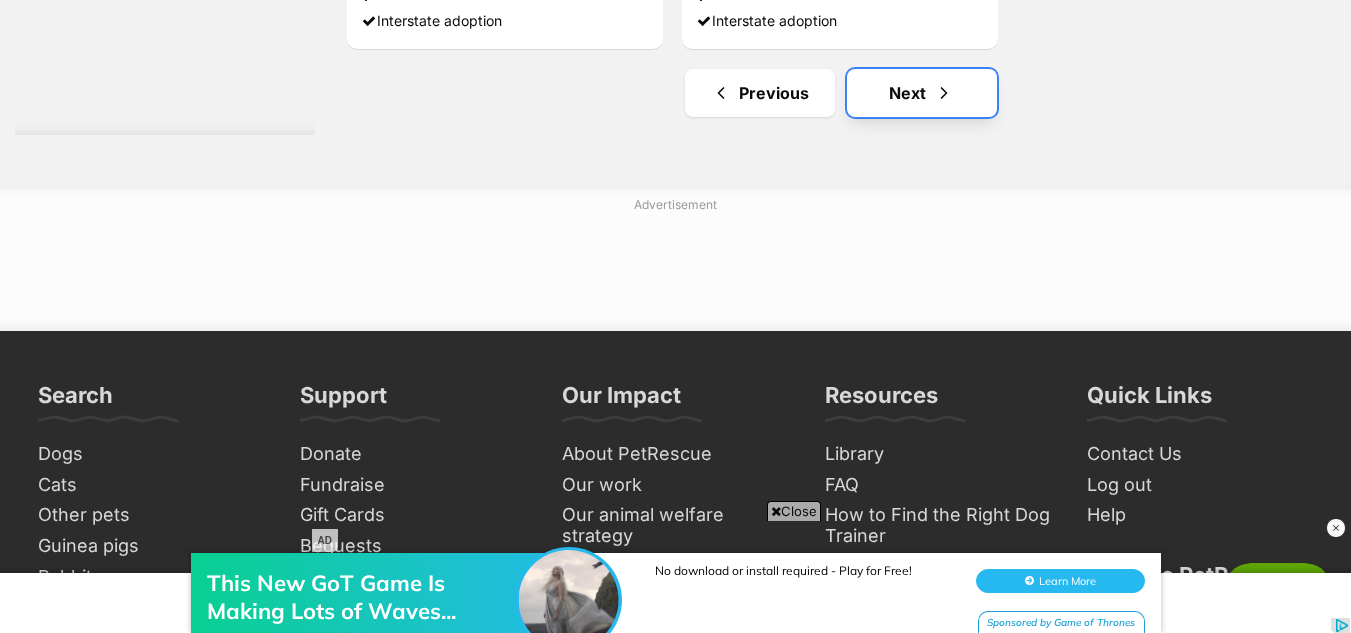 click at bounding box center (944, 93) 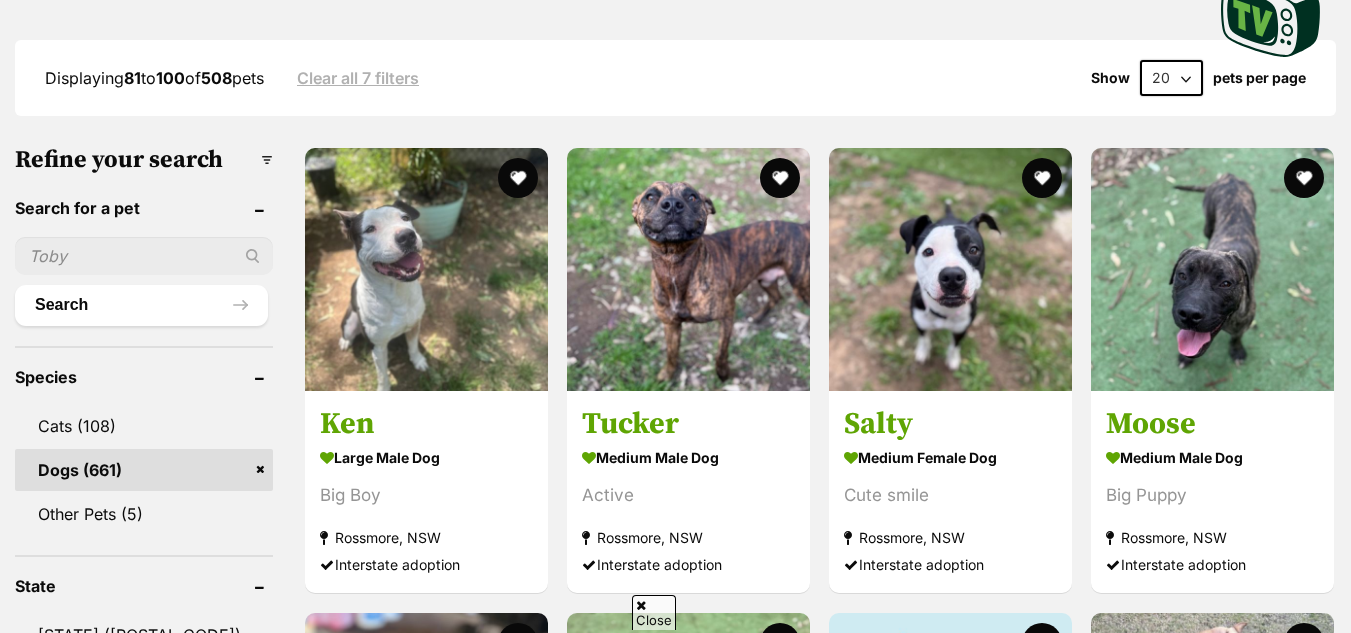scroll, scrollTop: 553, scrollLeft: 0, axis: vertical 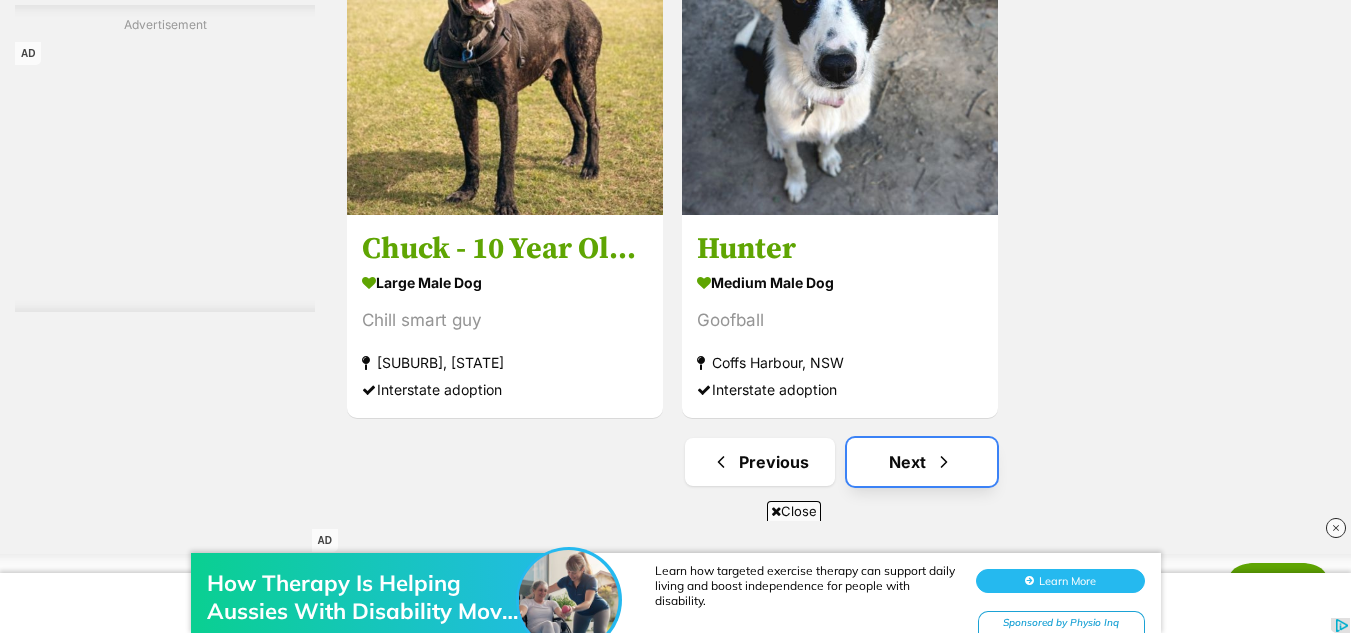 click on "Next" at bounding box center [922, 462] 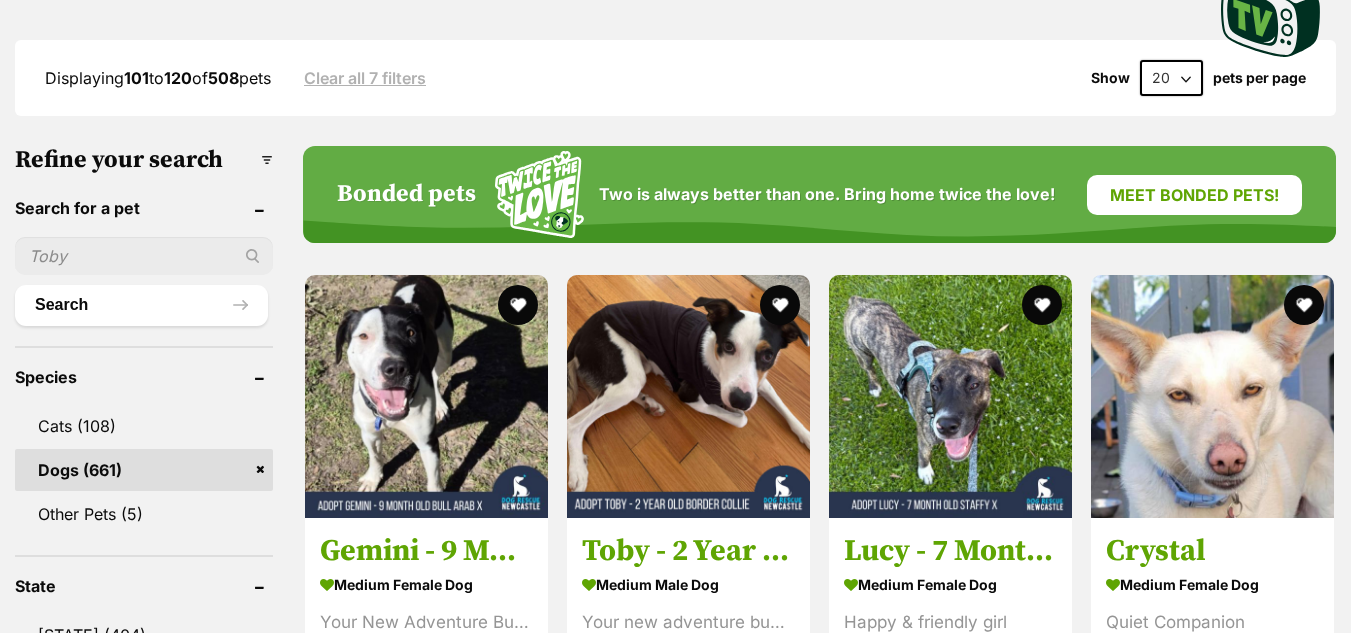 scroll, scrollTop: 553, scrollLeft: 0, axis: vertical 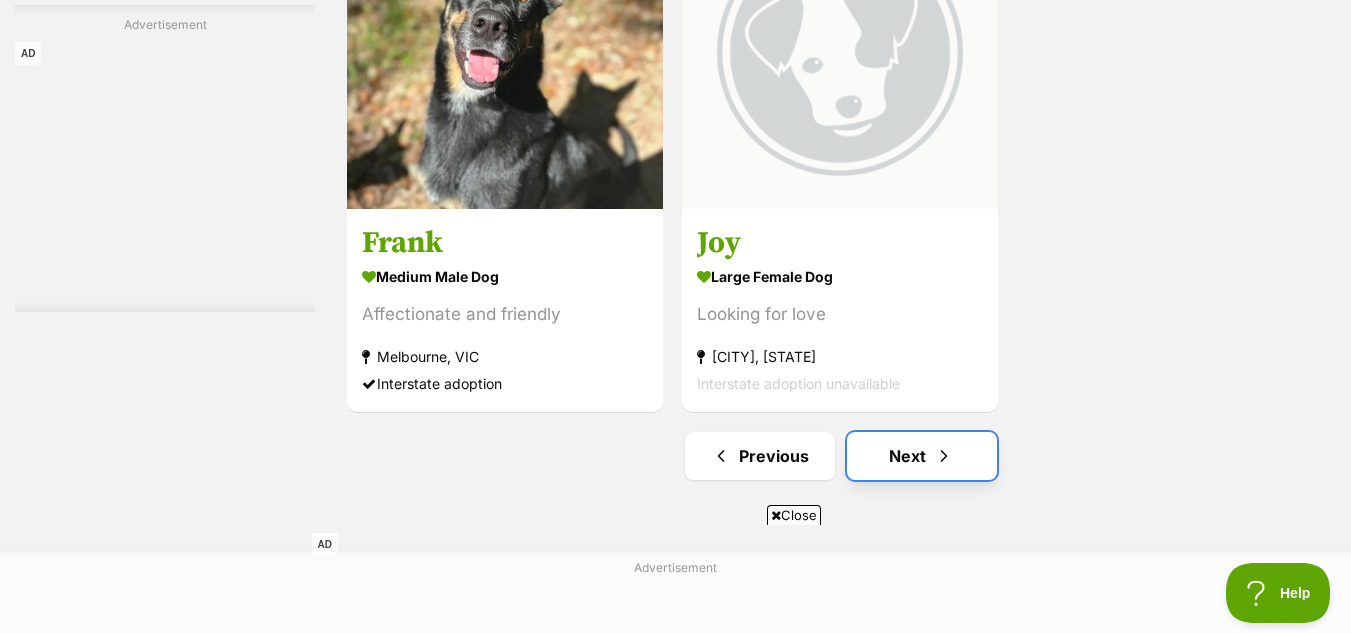click on "Next" at bounding box center [922, 456] 